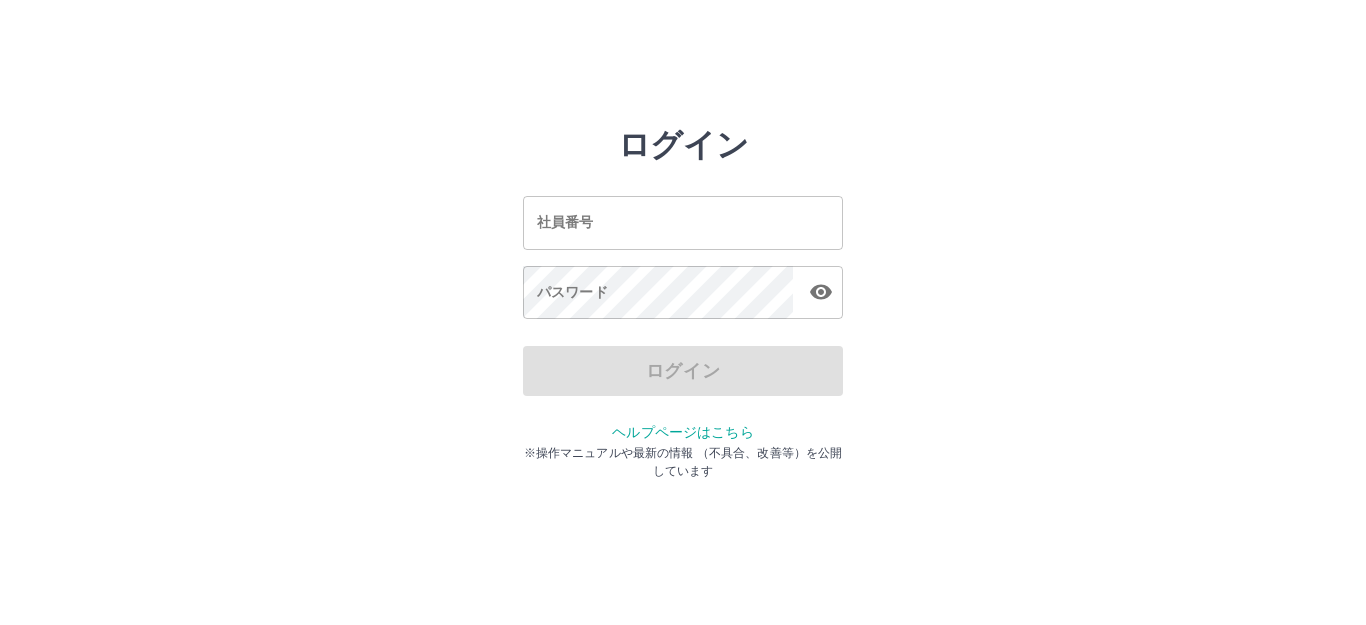 scroll, scrollTop: 0, scrollLeft: 0, axis: both 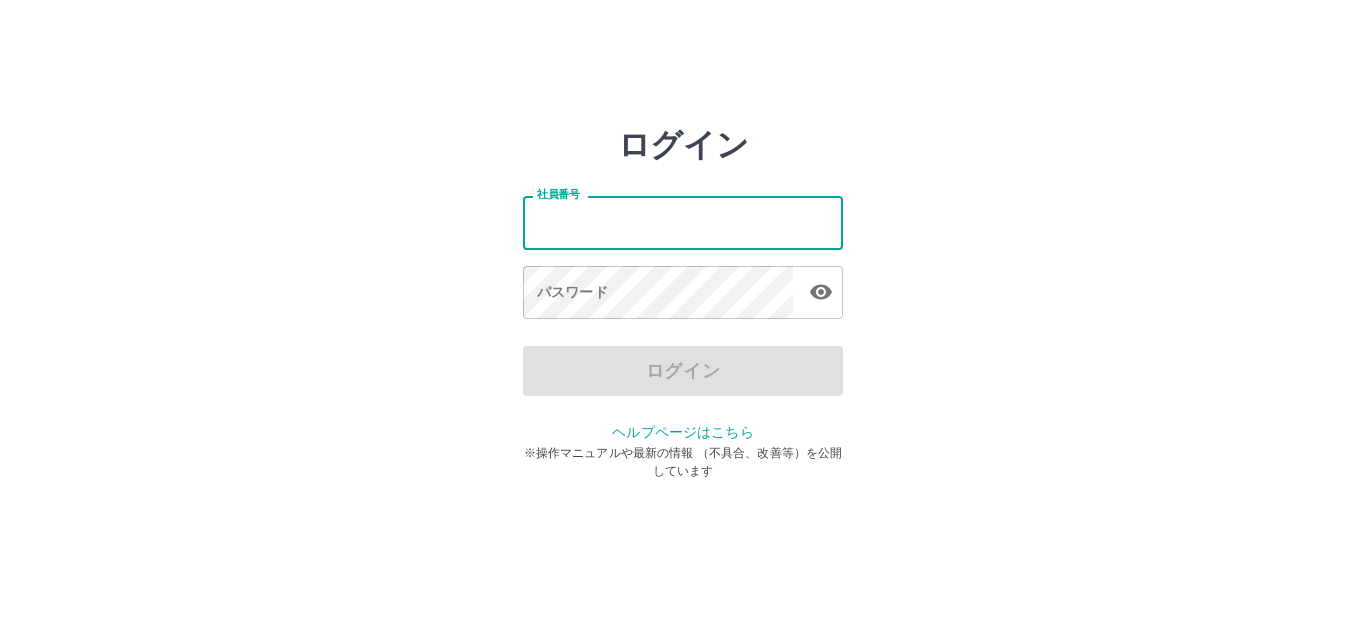click on "社員番号" at bounding box center [683, 222] 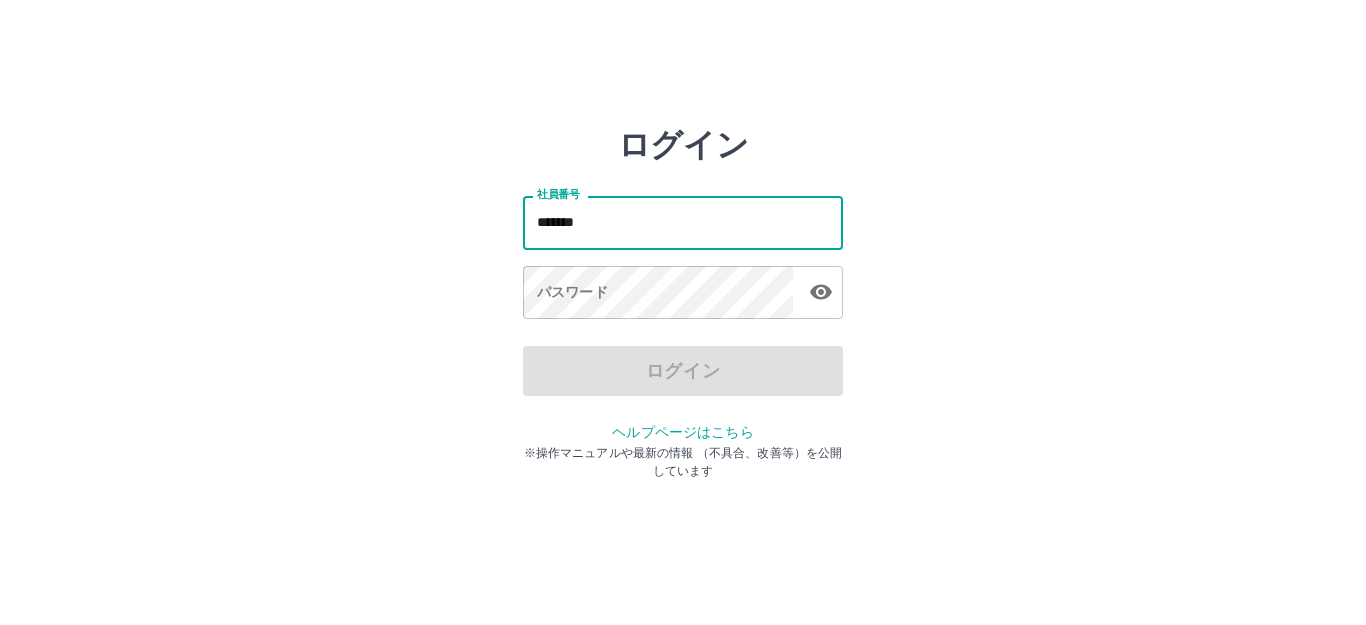 type on "*******" 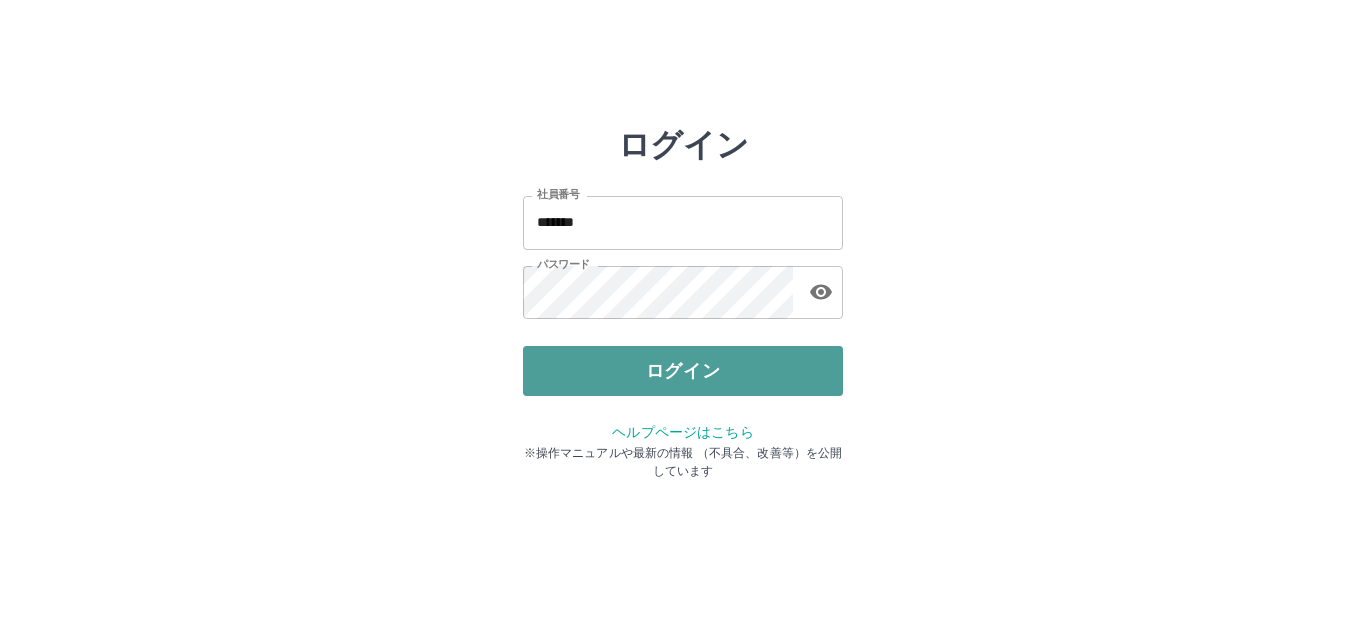 click on "ログイン" at bounding box center [683, 371] 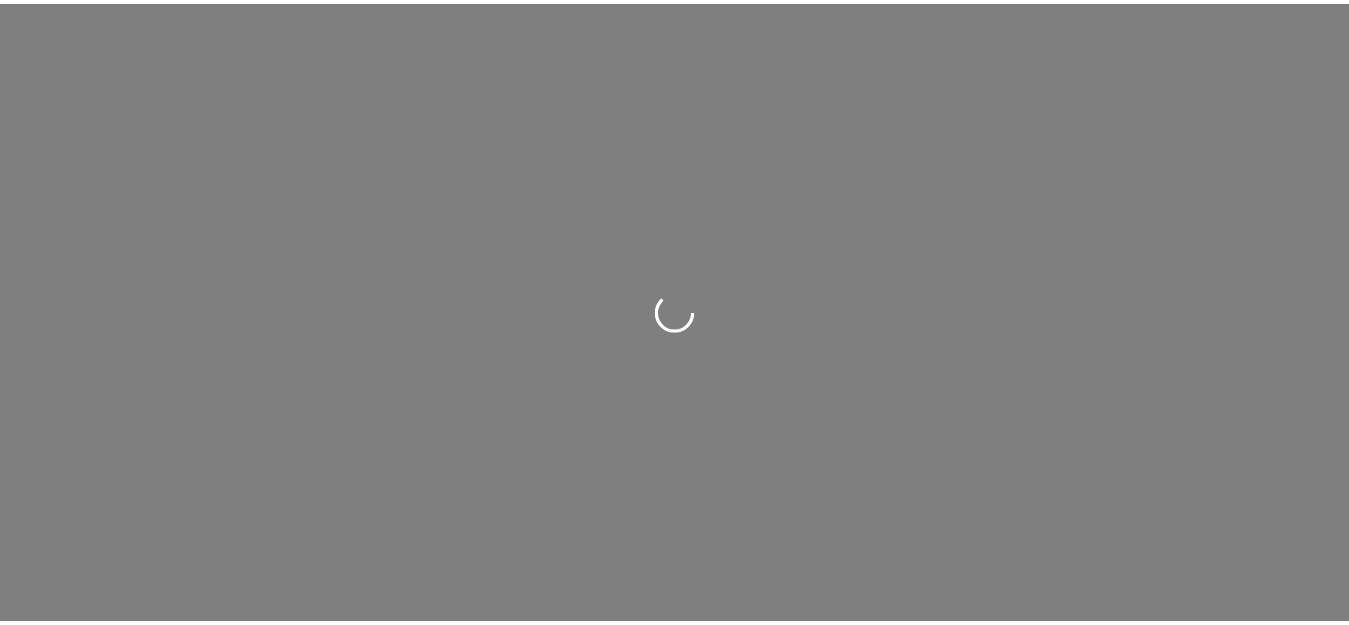scroll, scrollTop: 0, scrollLeft: 0, axis: both 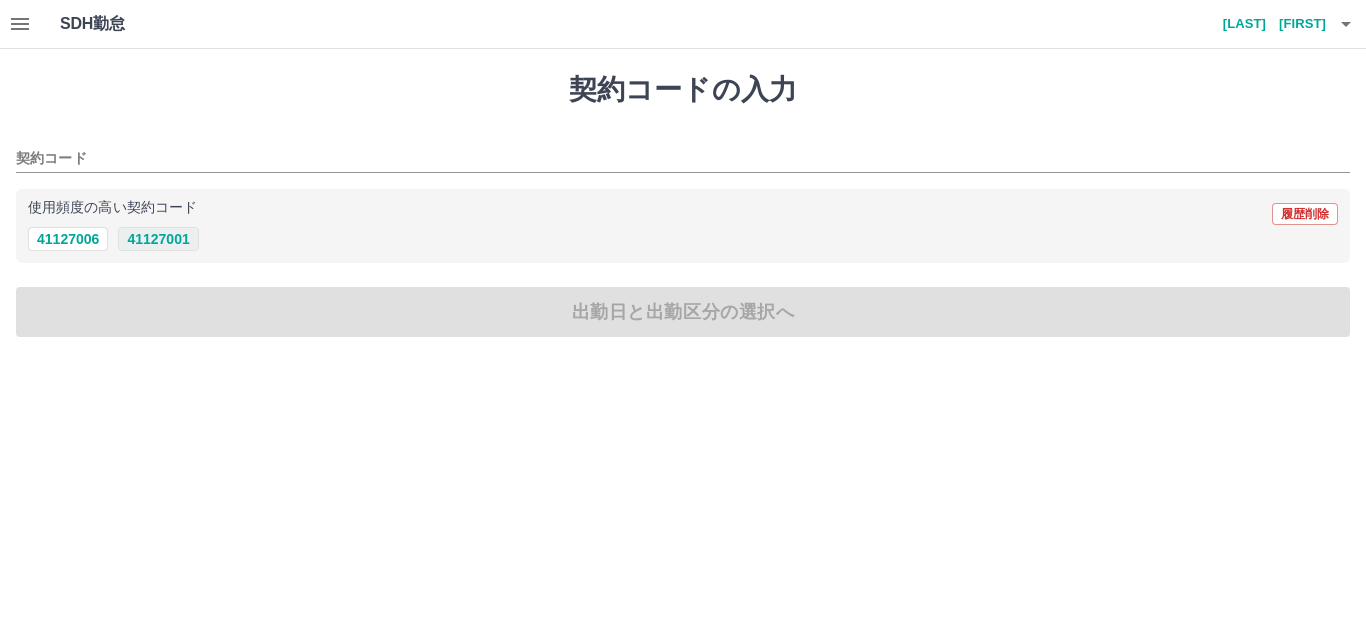 click on "41127001" at bounding box center (158, 239) 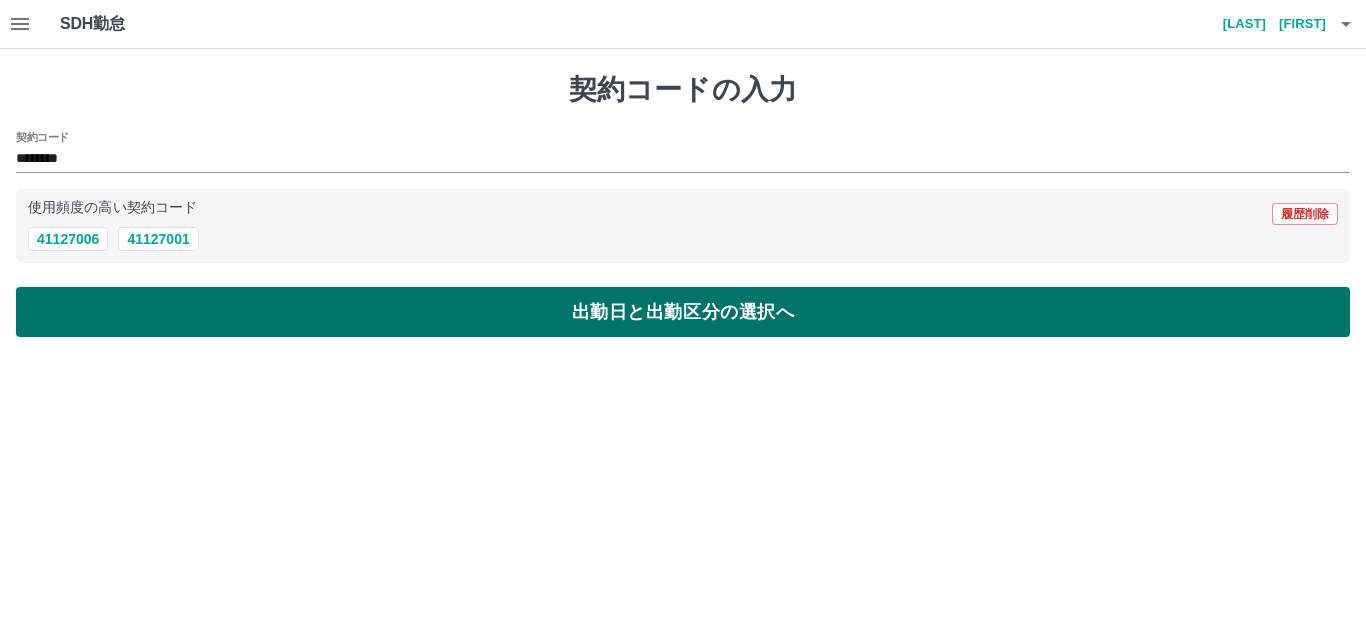 click on "出勤日と出勤区分の選択へ" at bounding box center [683, 312] 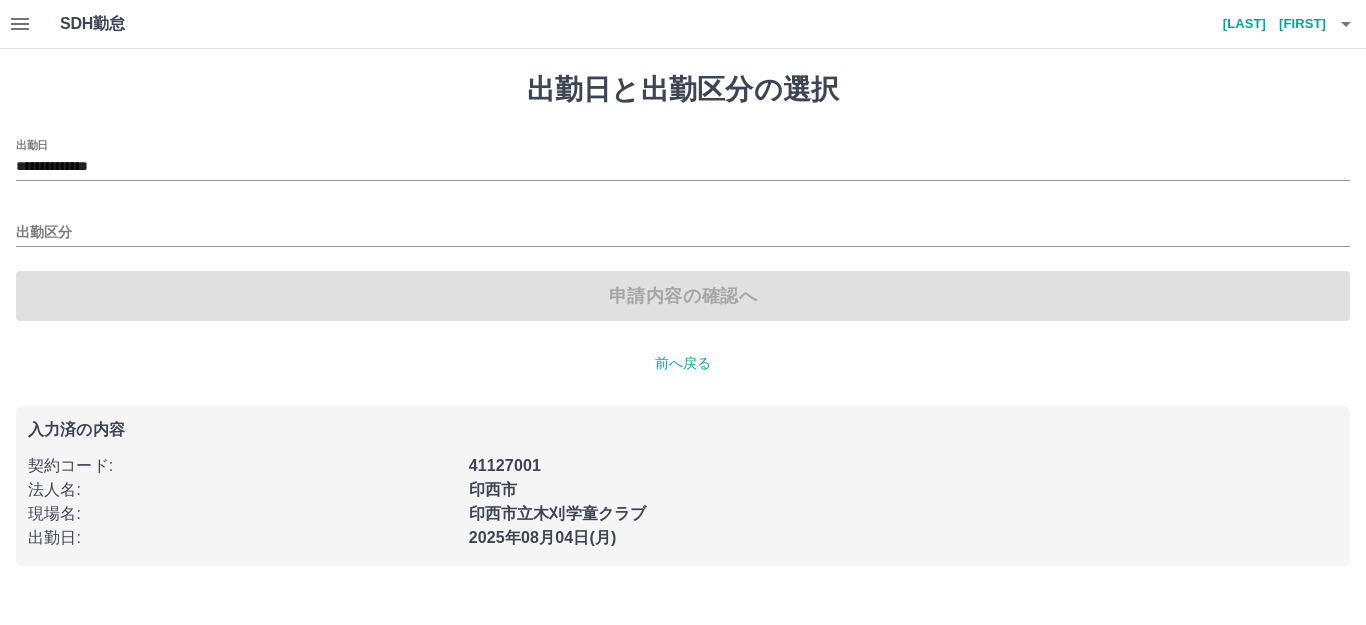 click on "出勤区分" at bounding box center [683, 226] 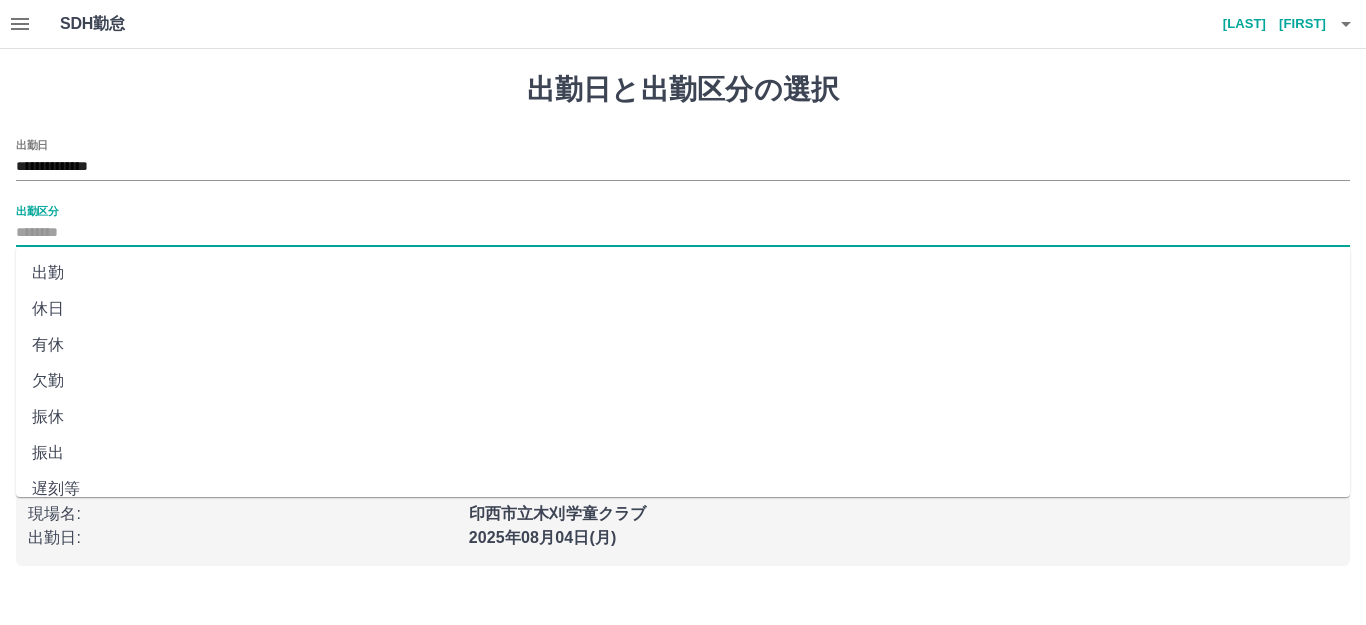 click on "出勤区分" at bounding box center [683, 233] 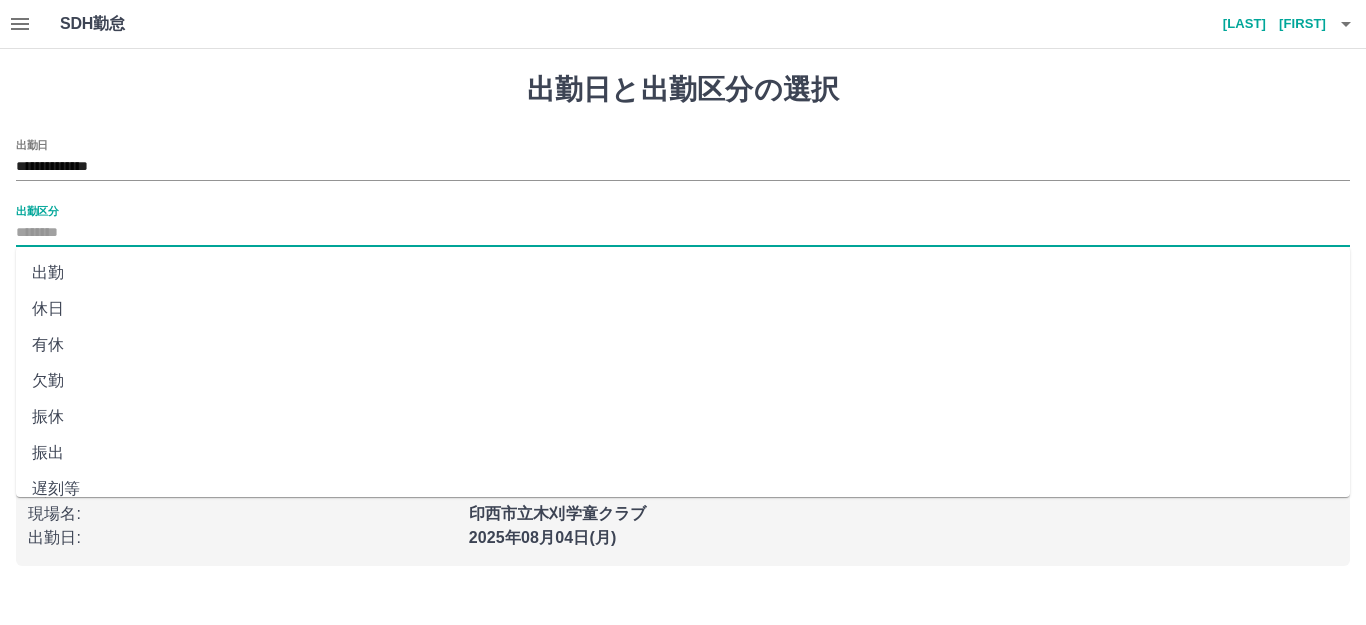 click on "出勤" at bounding box center [683, 273] 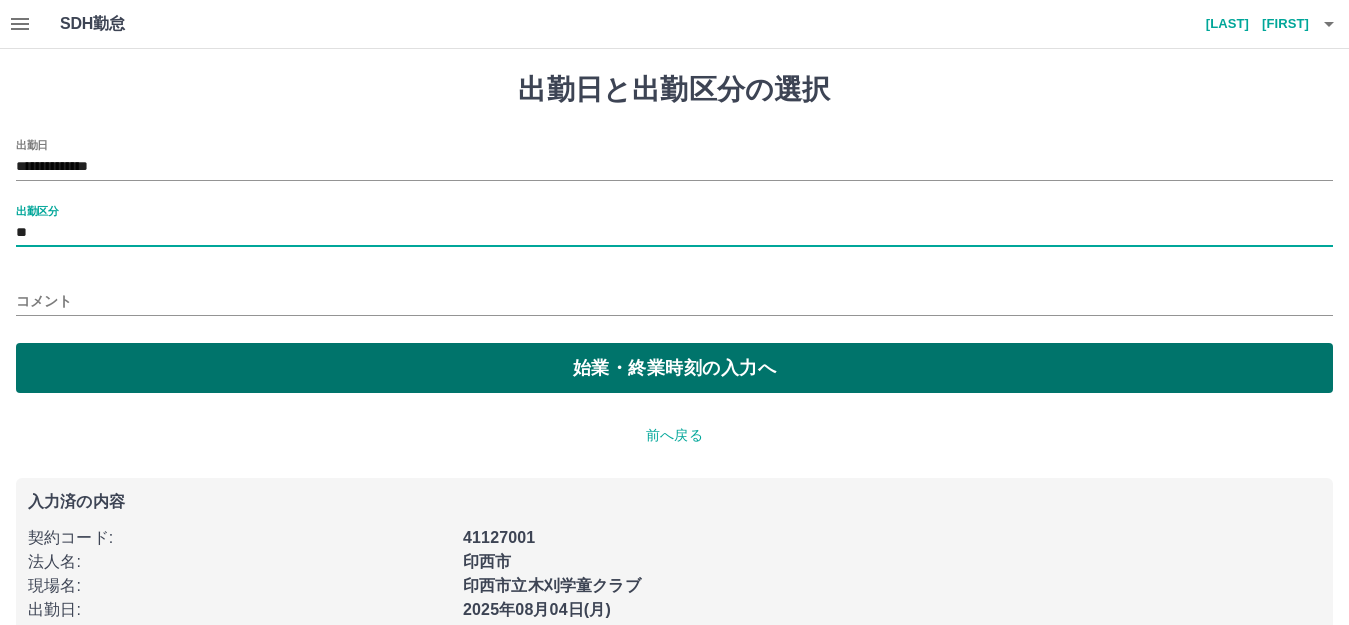 click on "始業・終業時刻の入力へ" at bounding box center (674, 368) 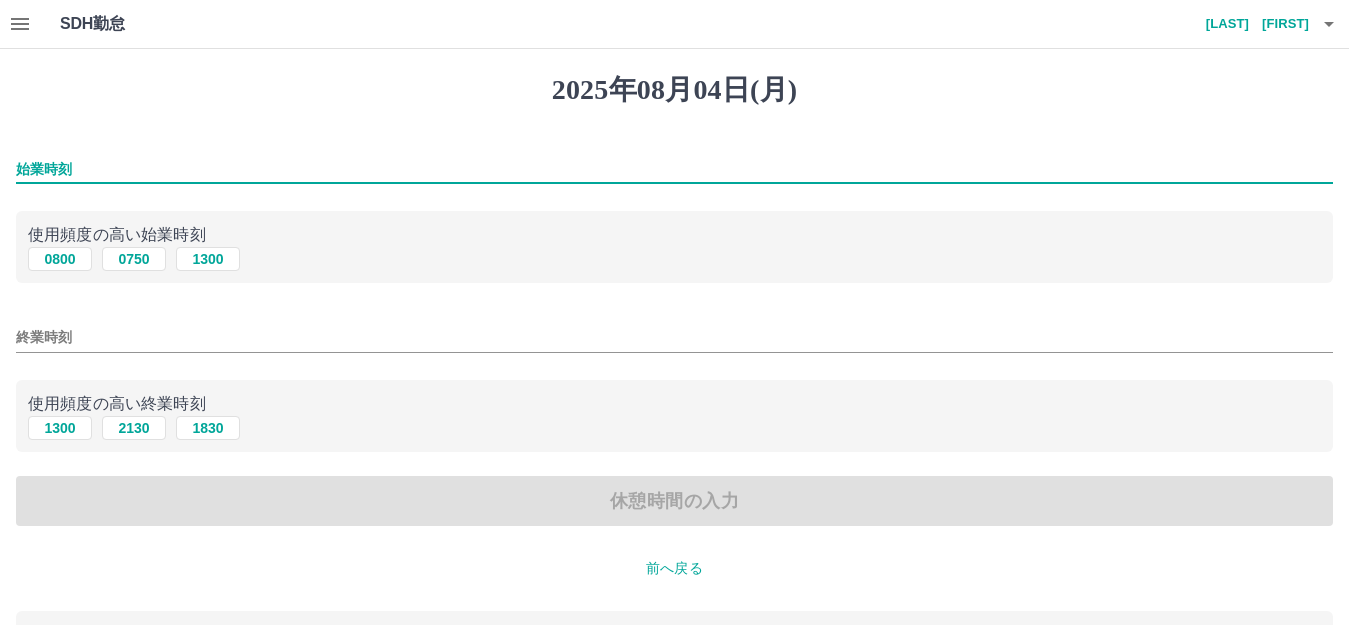 click on "始業時刻" at bounding box center (674, 169) 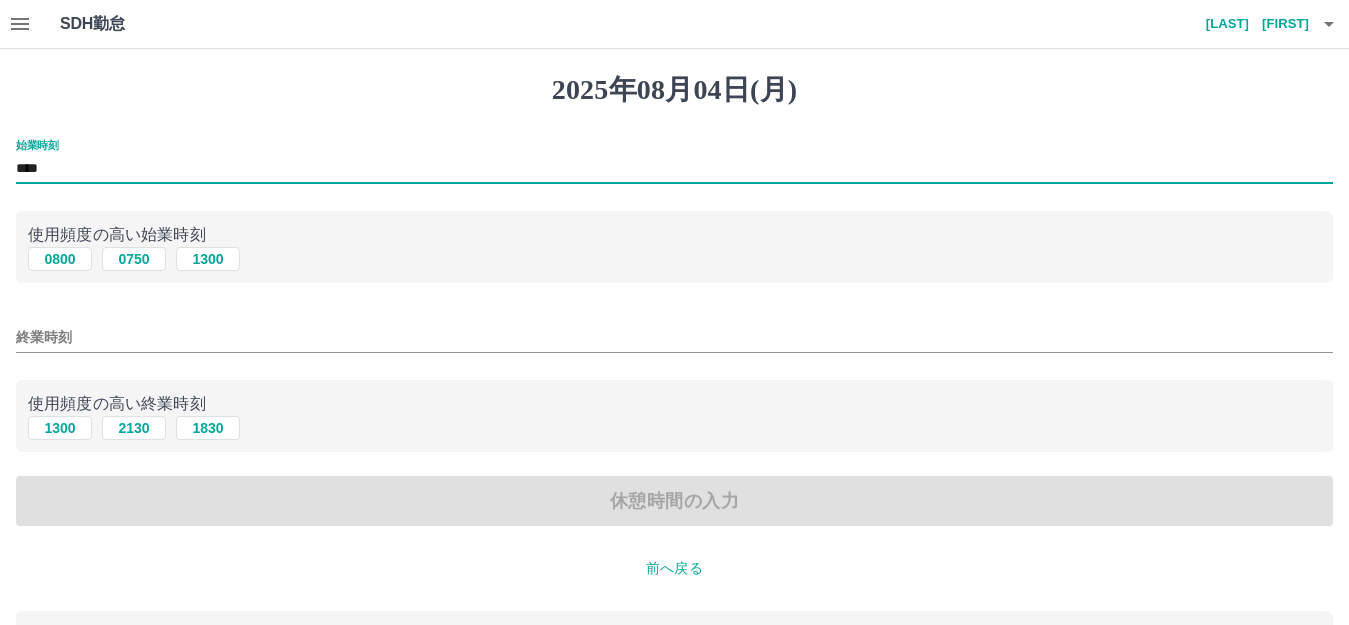 type on "****" 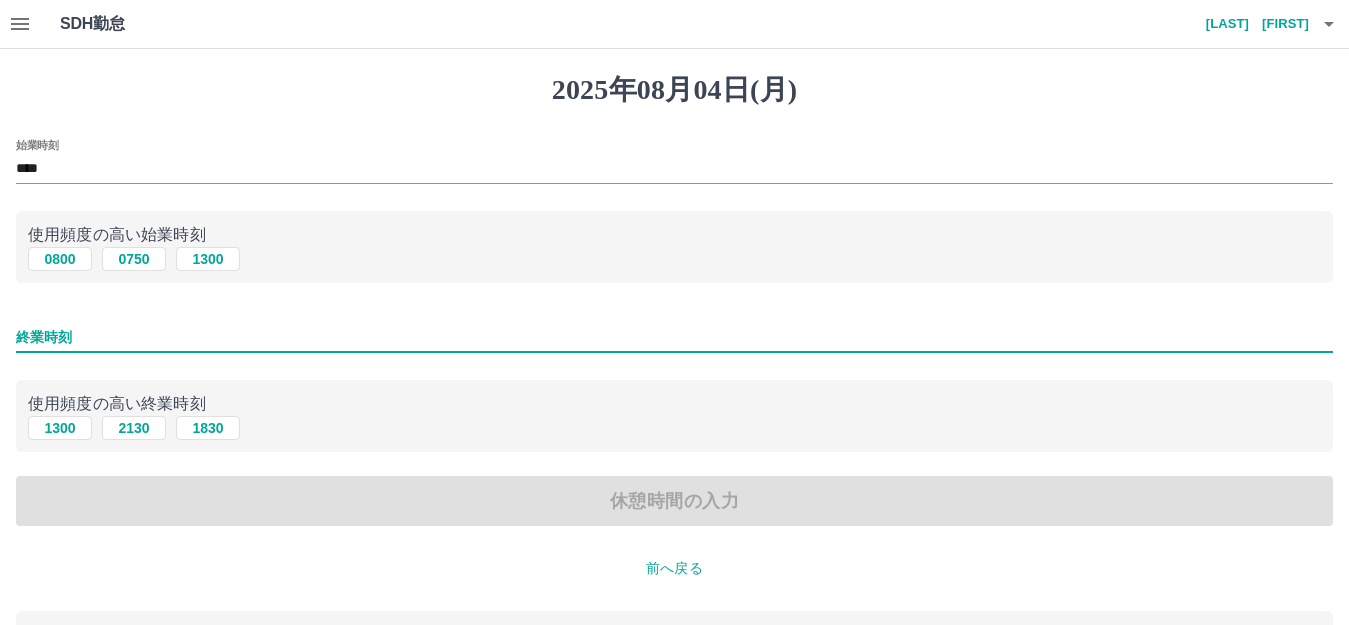 click on "終業時刻" at bounding box center (674, 337) 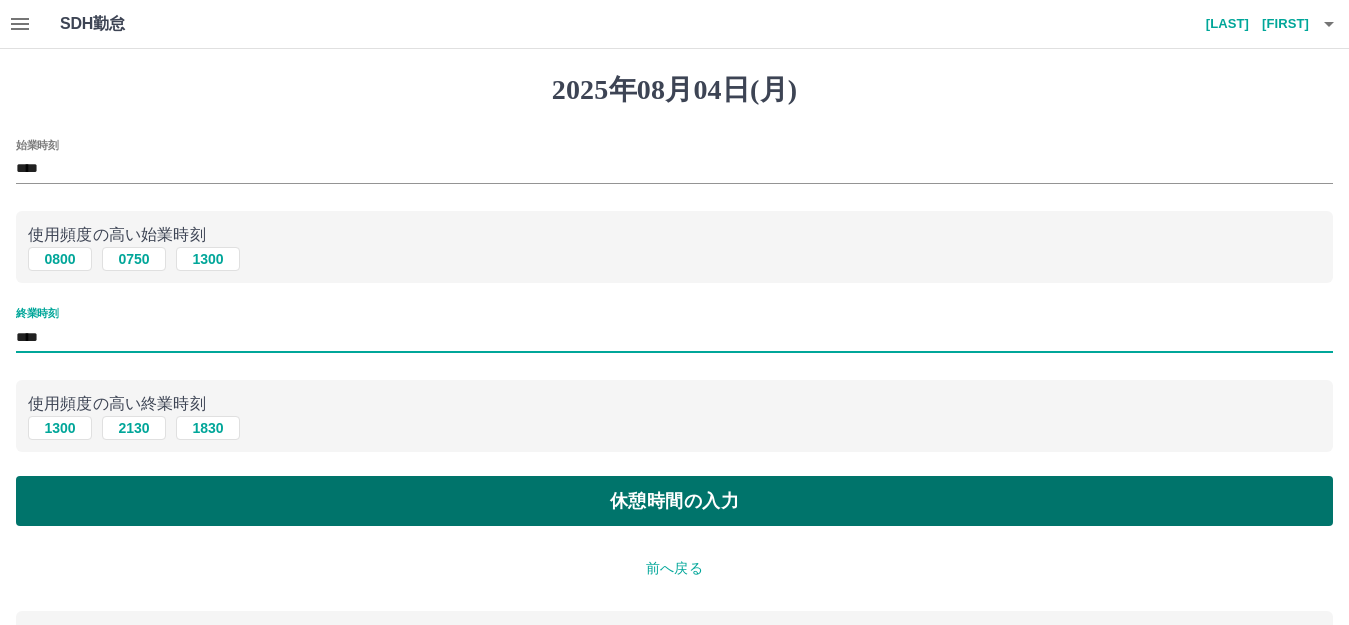 type on "****" 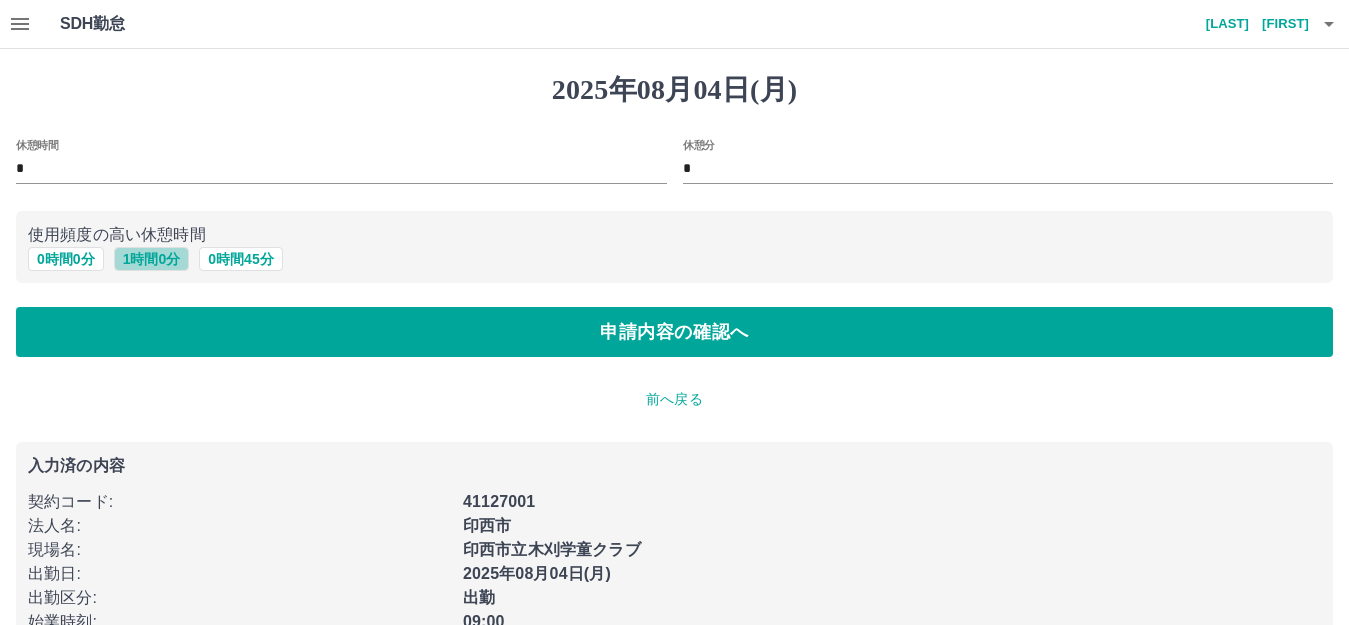 click on "1 時間 0 分" at bounding box center (152, 259) 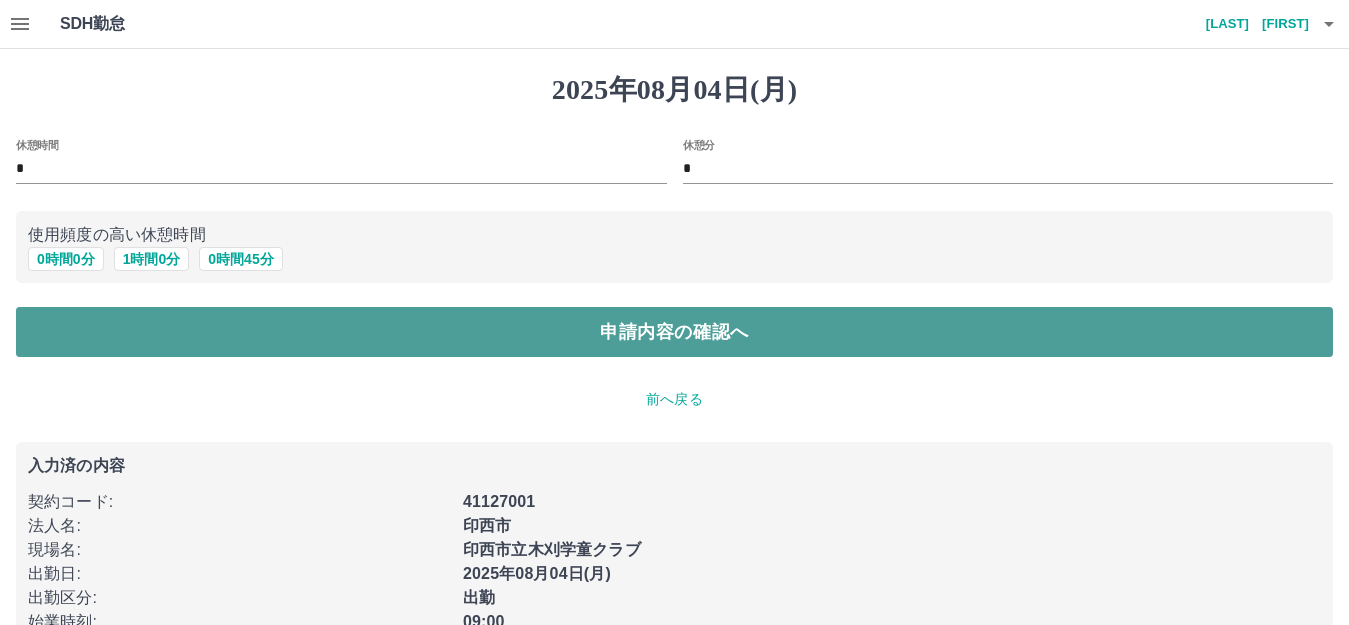 click on "申請内容の確認へ" at bounding box center (674, 332) 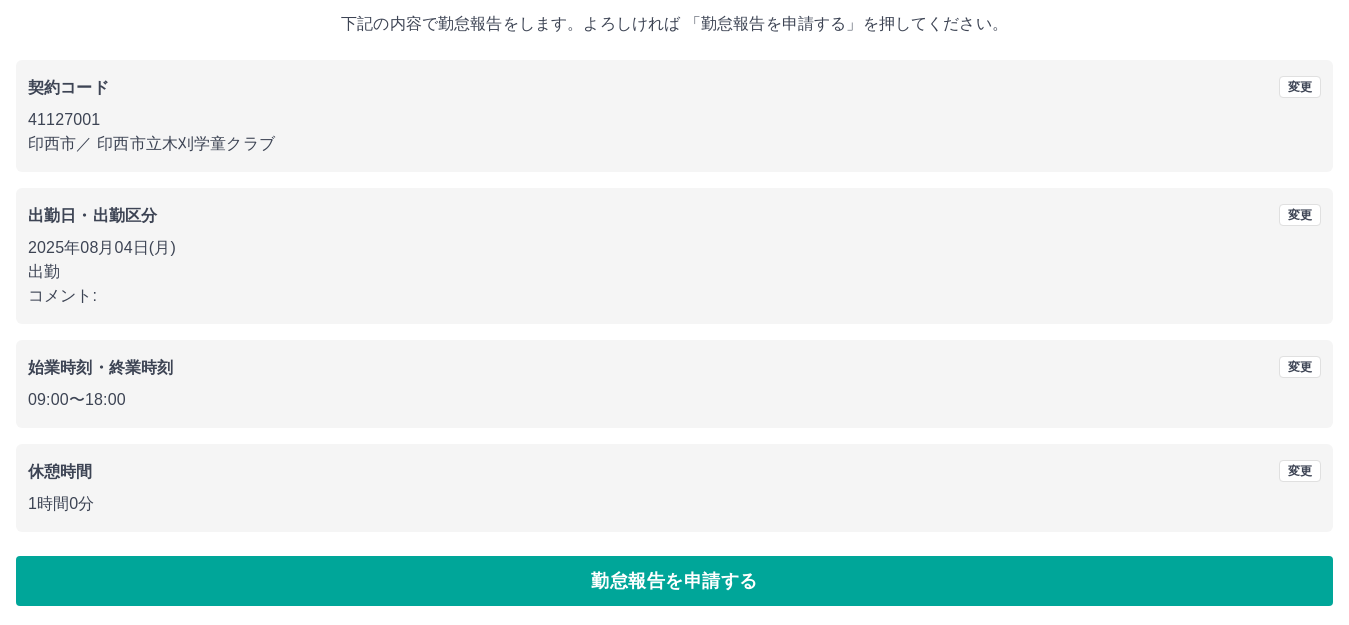 scroll, scrollTop: 124, scrollLeft: 0, axis: vertical 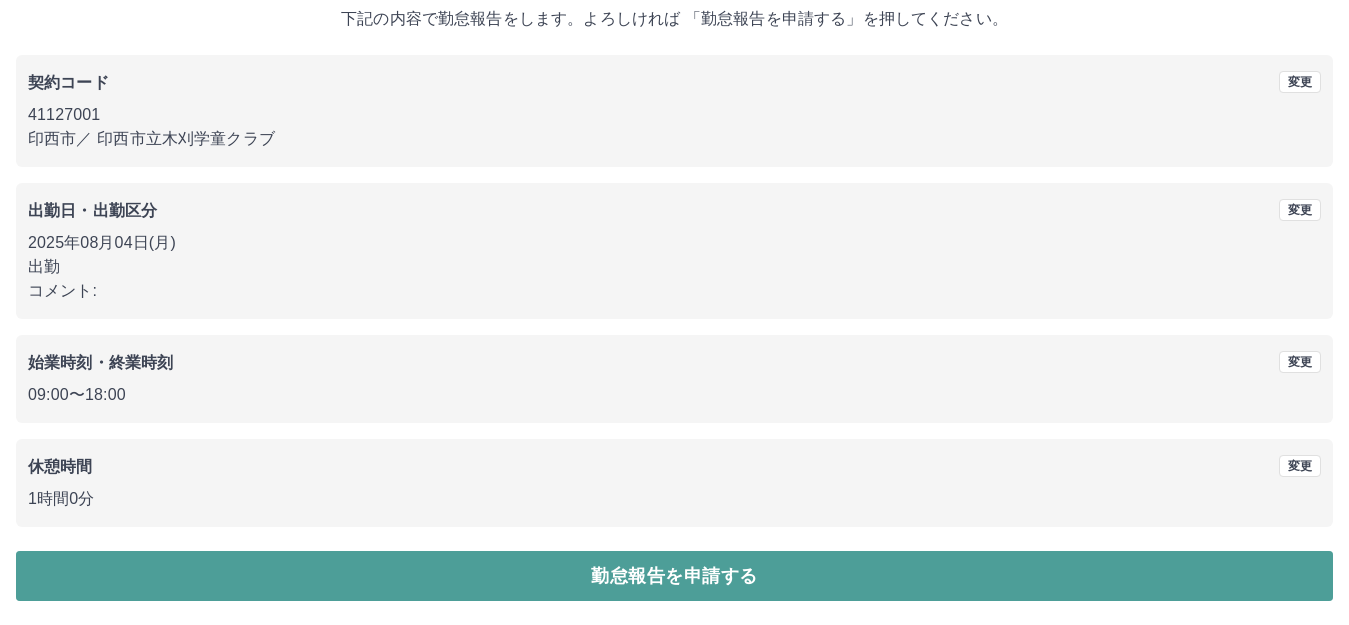 click on "勤怠報告を申請する" at bounding box center [674, 576] 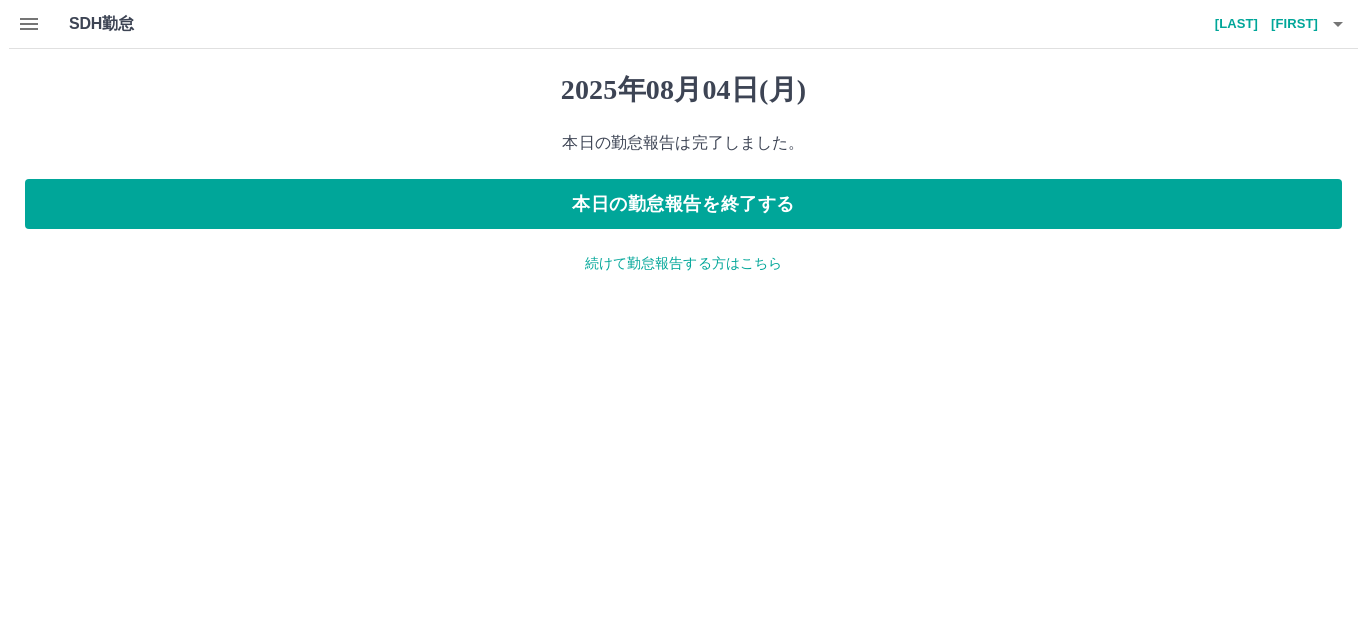 scroll, scrollTop: 0, scrollLeft: 0, axis: both 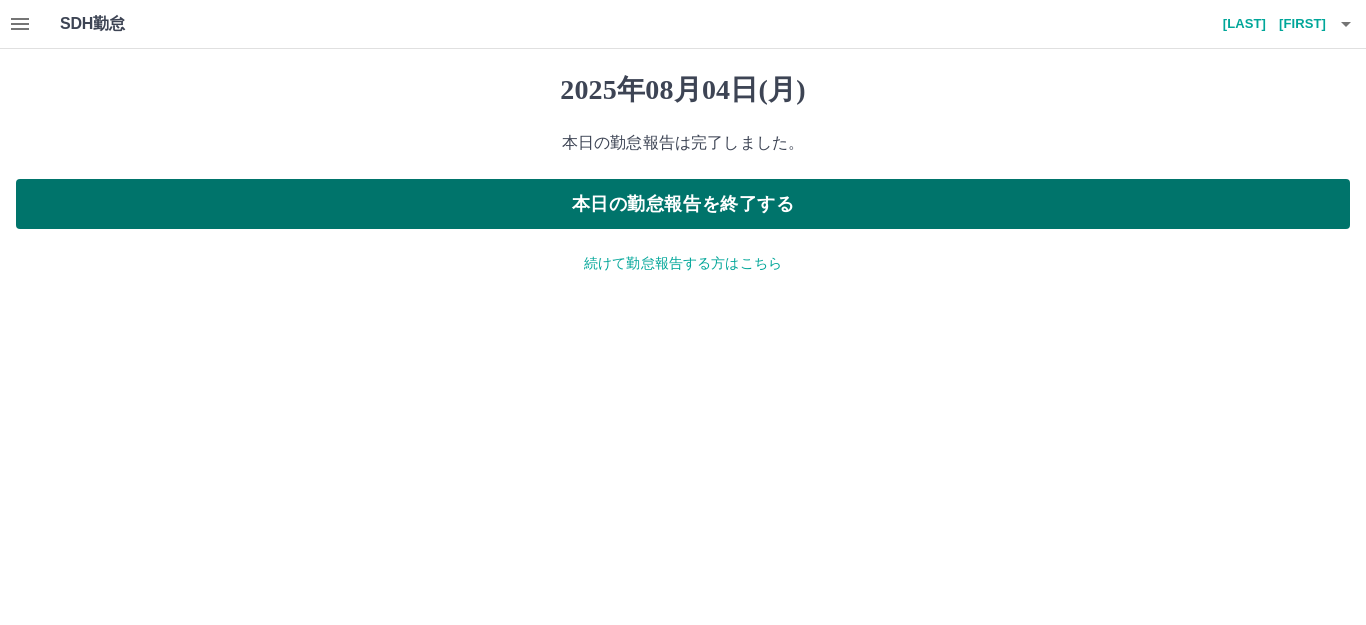 click on "本日の勤怠報告を終了する" at bounding box center [683, 204] 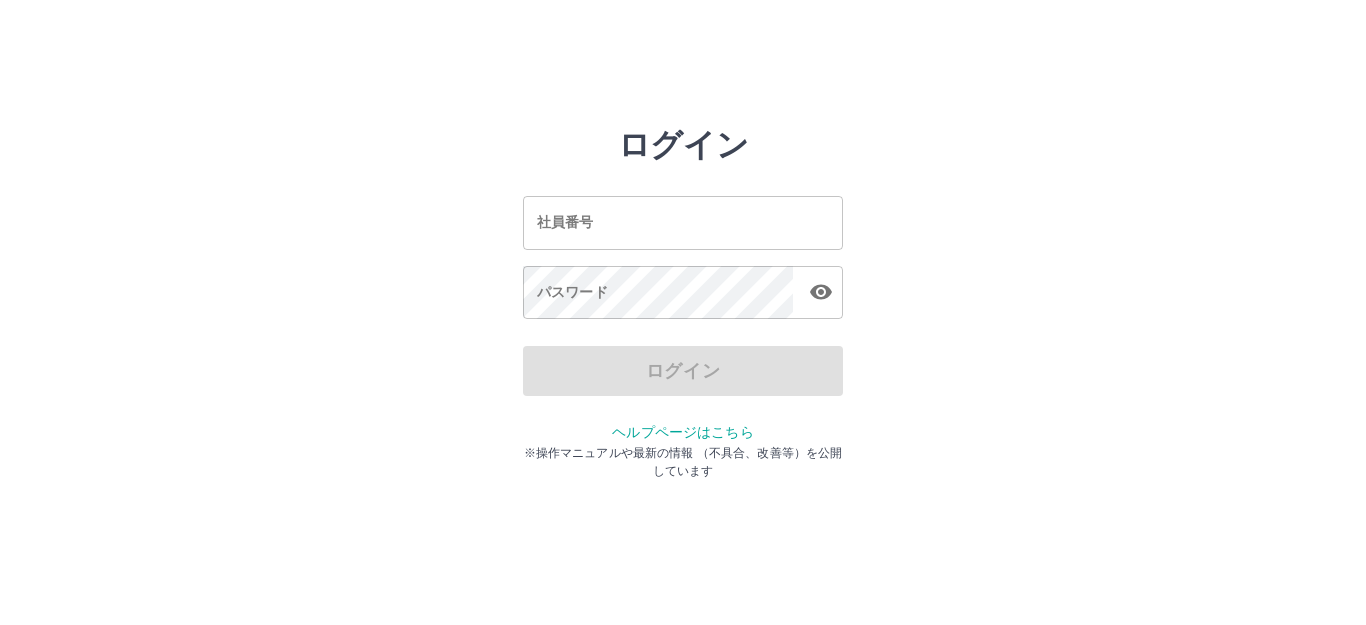scroll, scrollTop: 0, scrollLeft: 0, axis: both 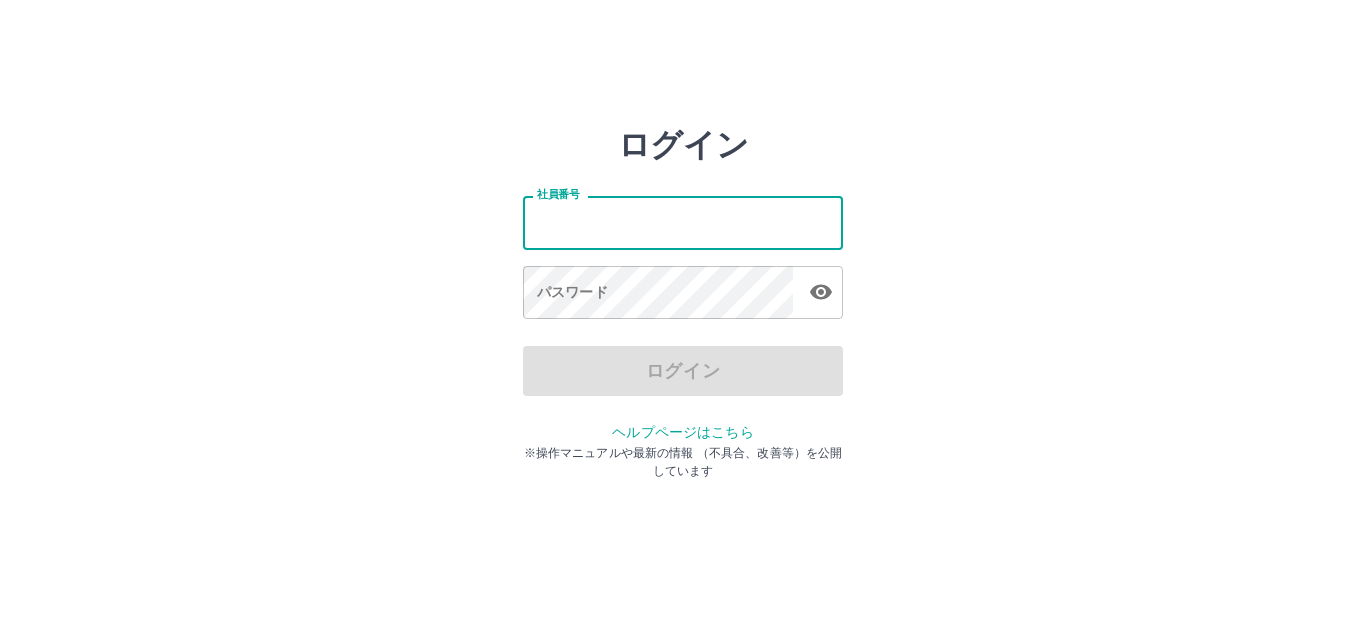 click on "社員番号" at bounding box center [683, 222] 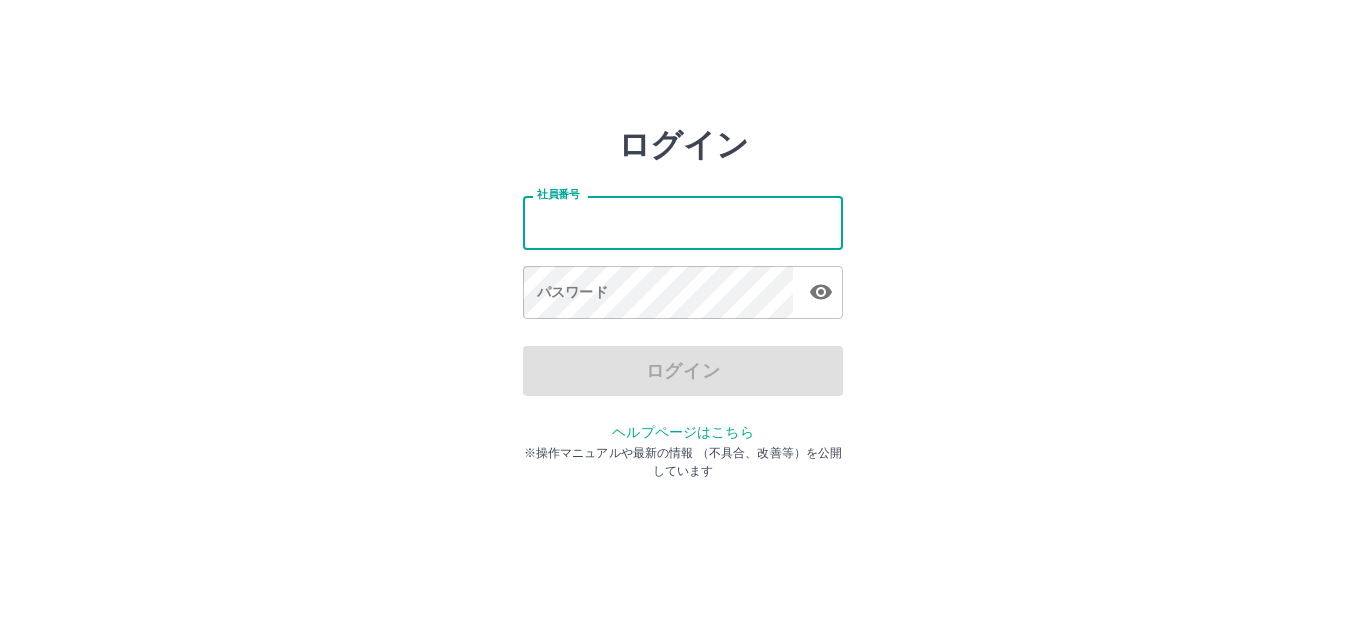 type on "*******" 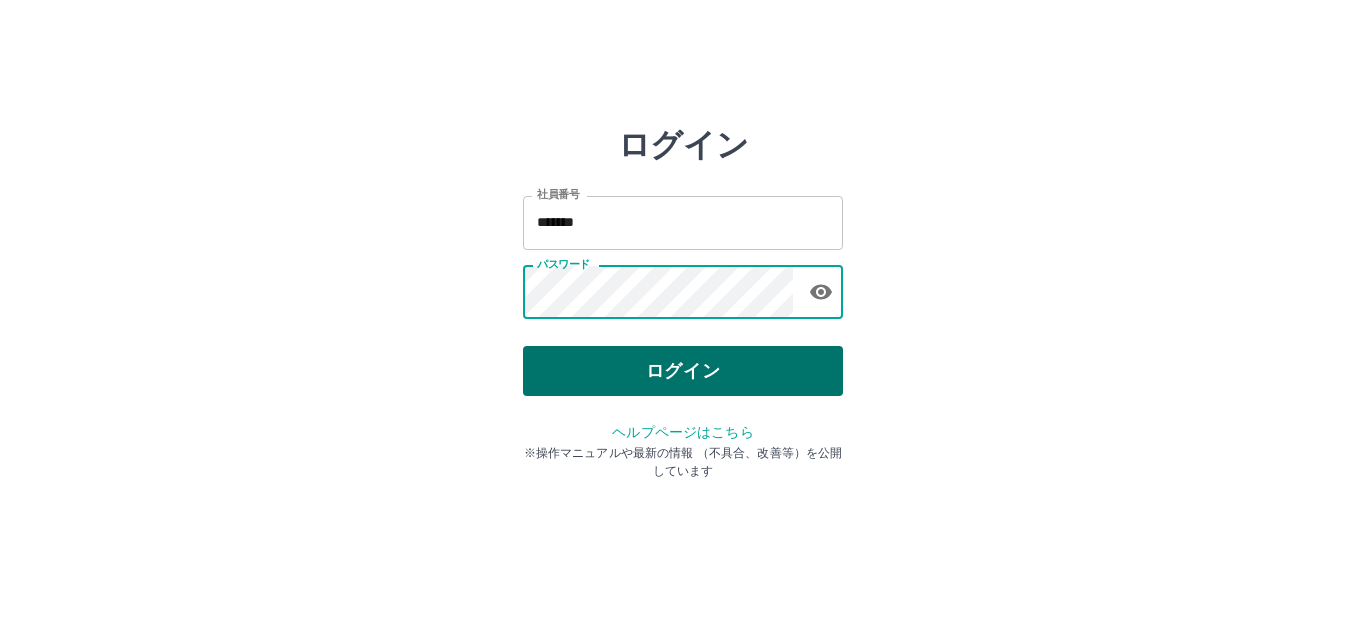 click on "ログイン" at bounding box center (683, 371) 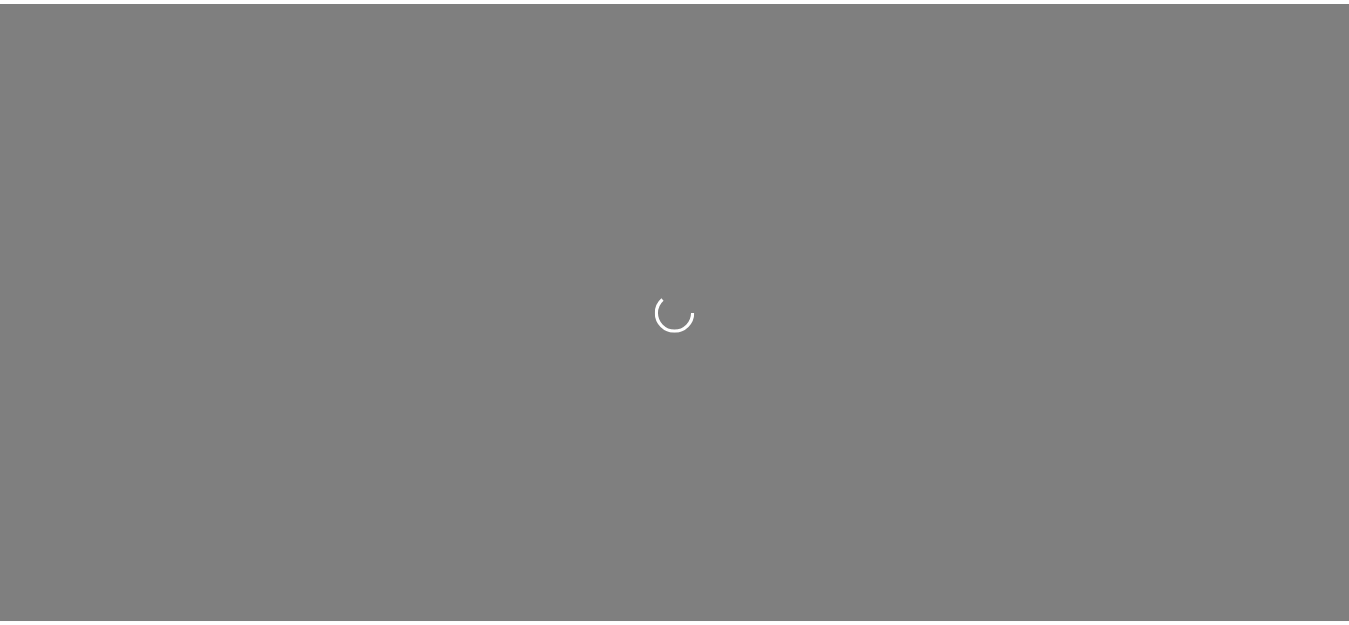 scroll, scrollTop: 0, scrollLeft: 0, axis: both 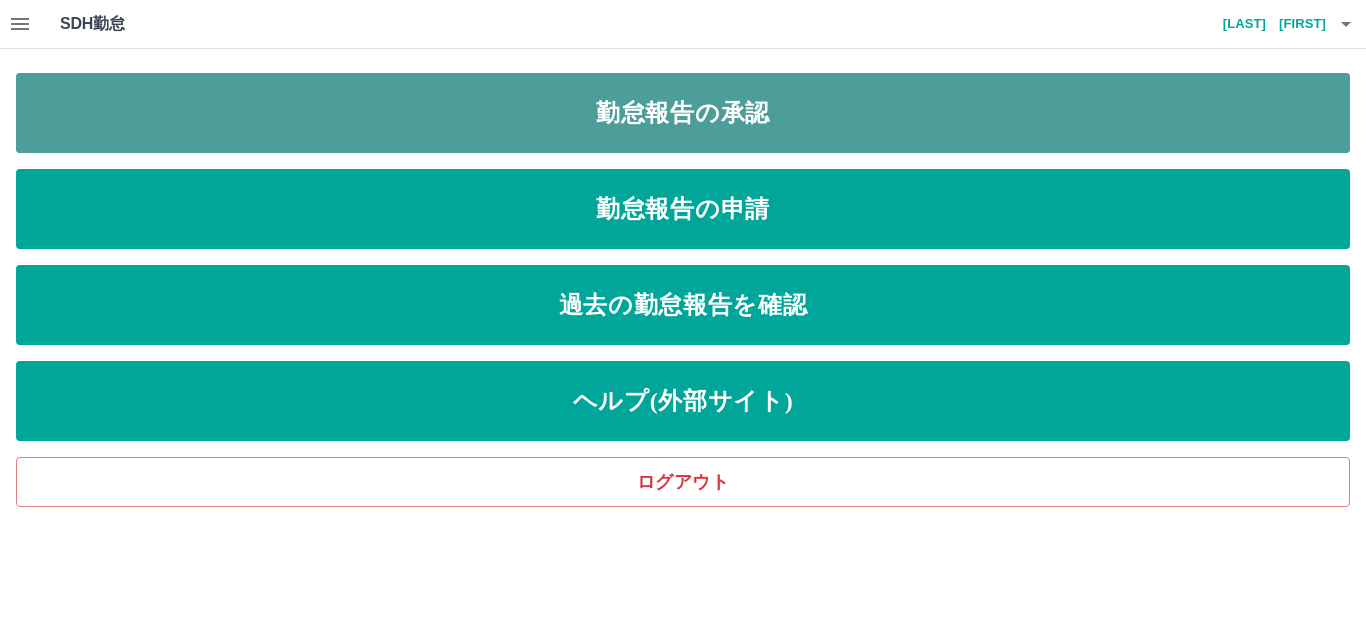 click on "勤怠報告の承認" at bounding box center (683, 113) 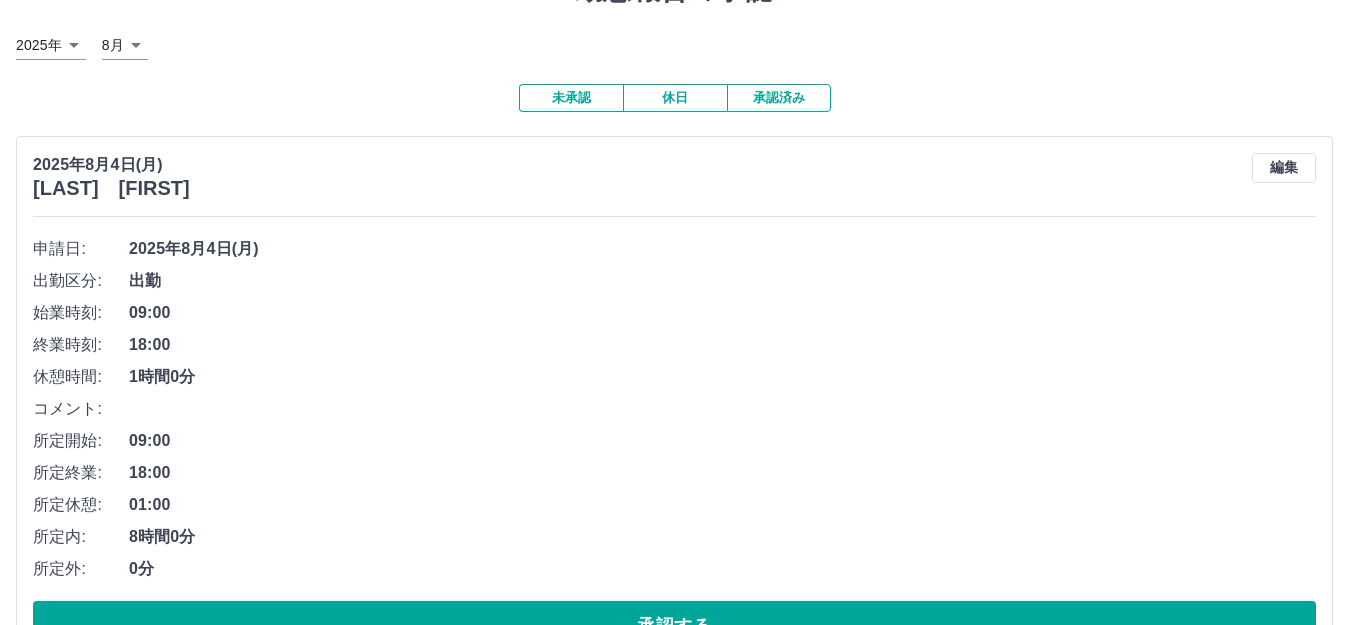 scroll, scrollTop: 169, scrollLeft: 0, axis: vertical 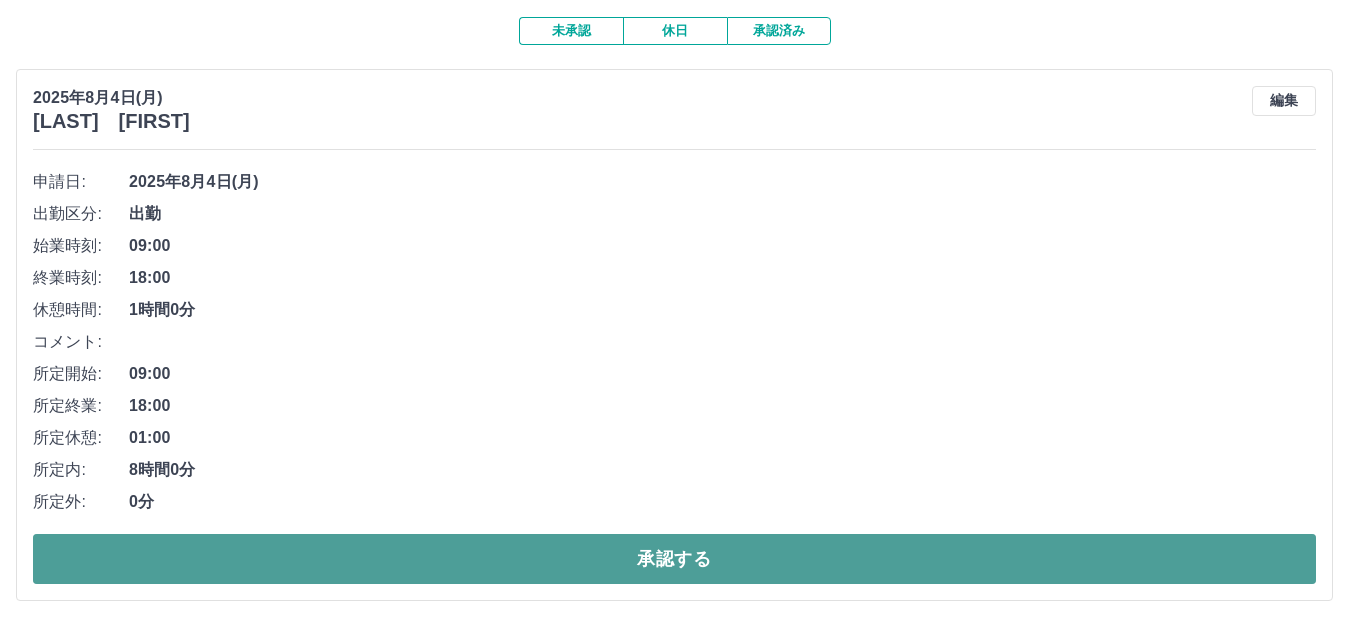 click on "承認する" at bounding box center [674, 559] 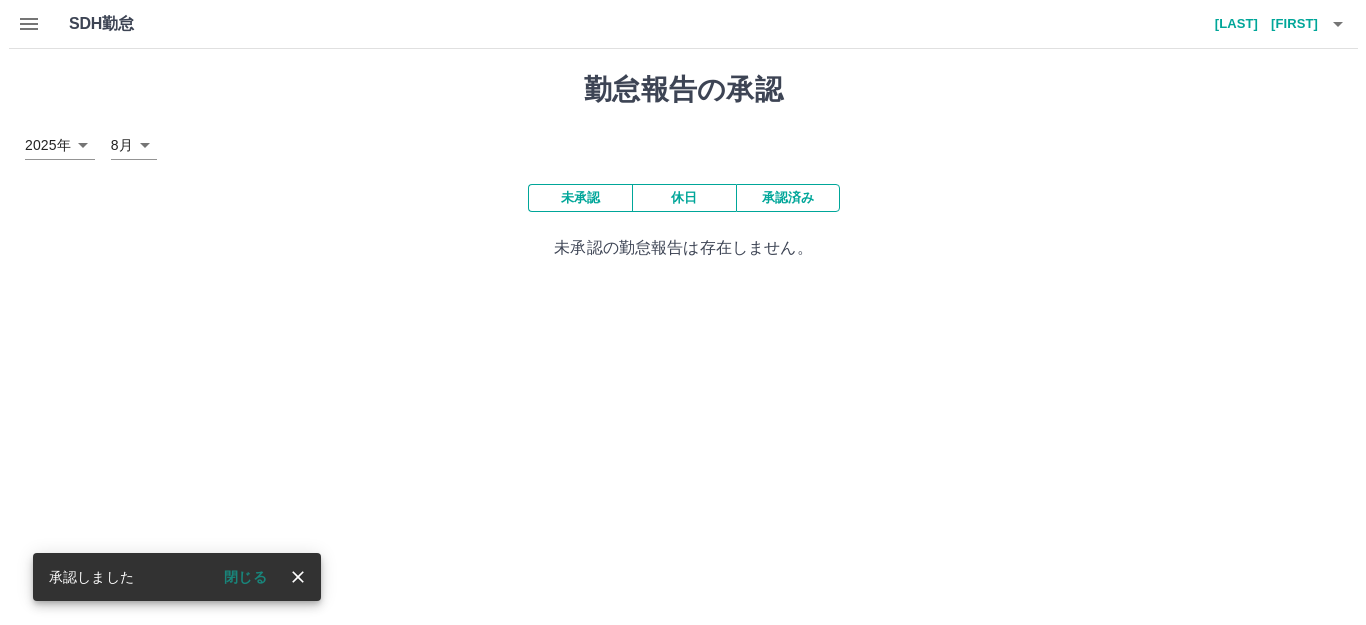 scroll, scrollTop: 0, scrollLeft: 0, axis: both 